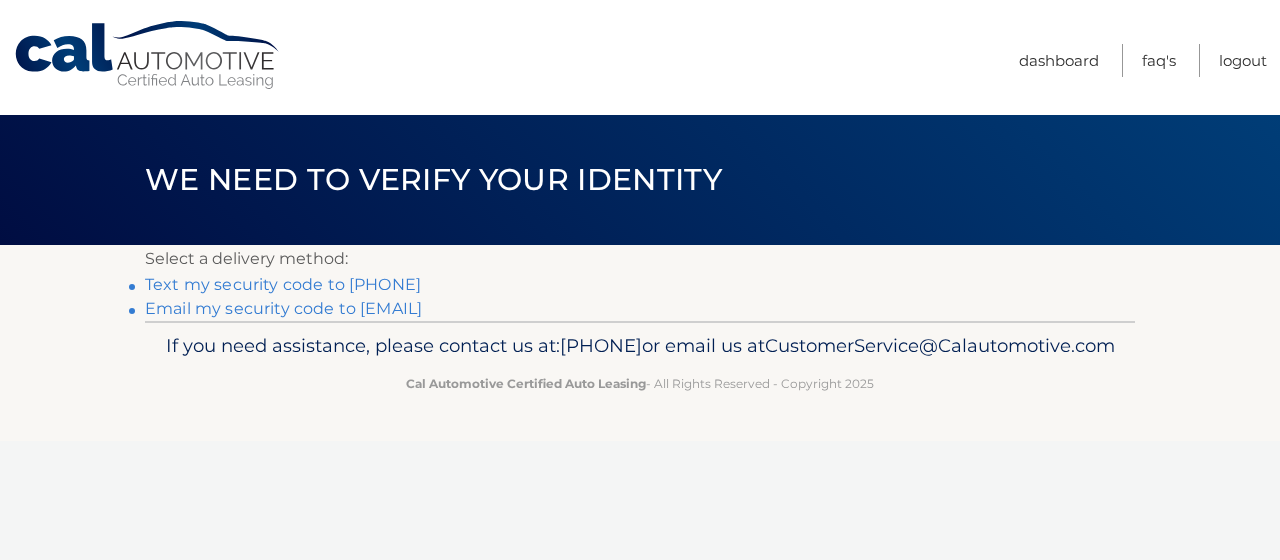 scroll, scrollTop: 0, scrollLeft: 0, axis: both 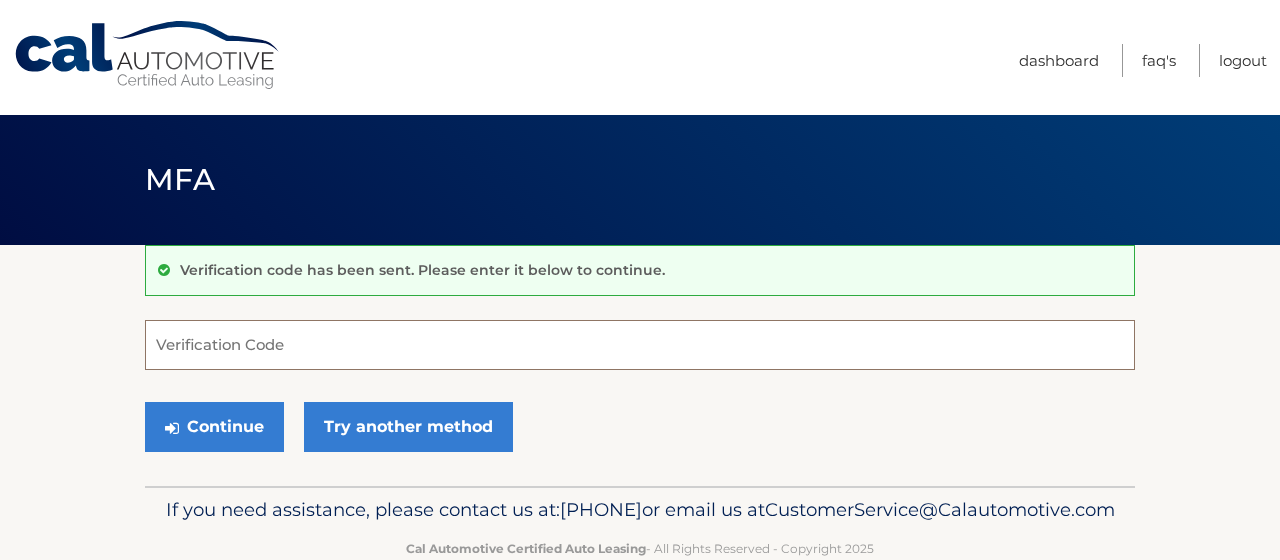 click on "Verification Code" at bounding box center (640, 345) 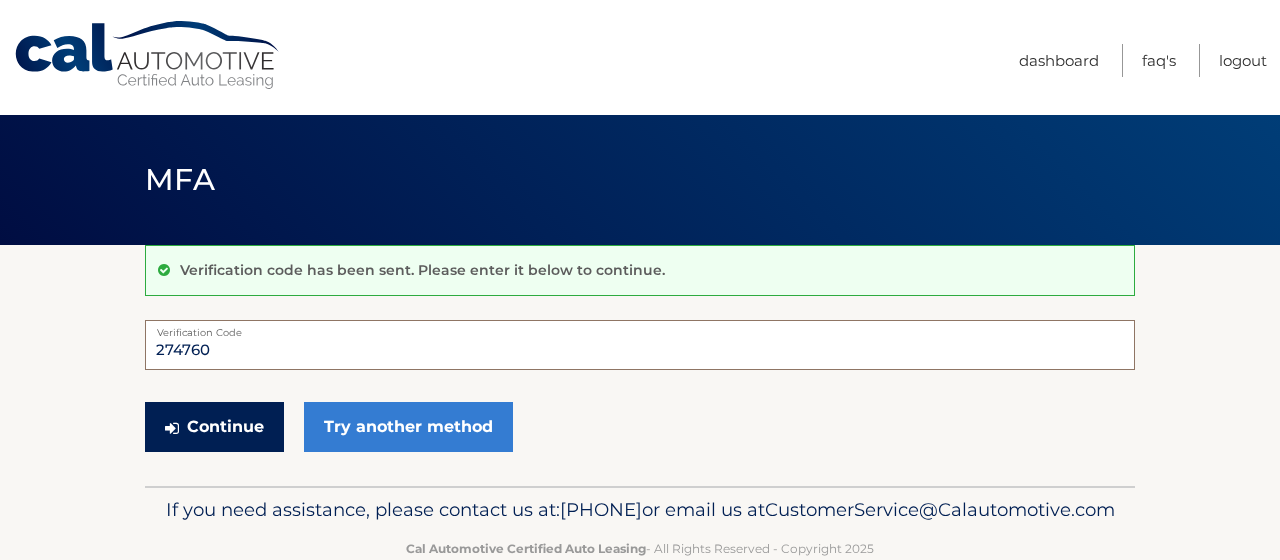 type on "274760" 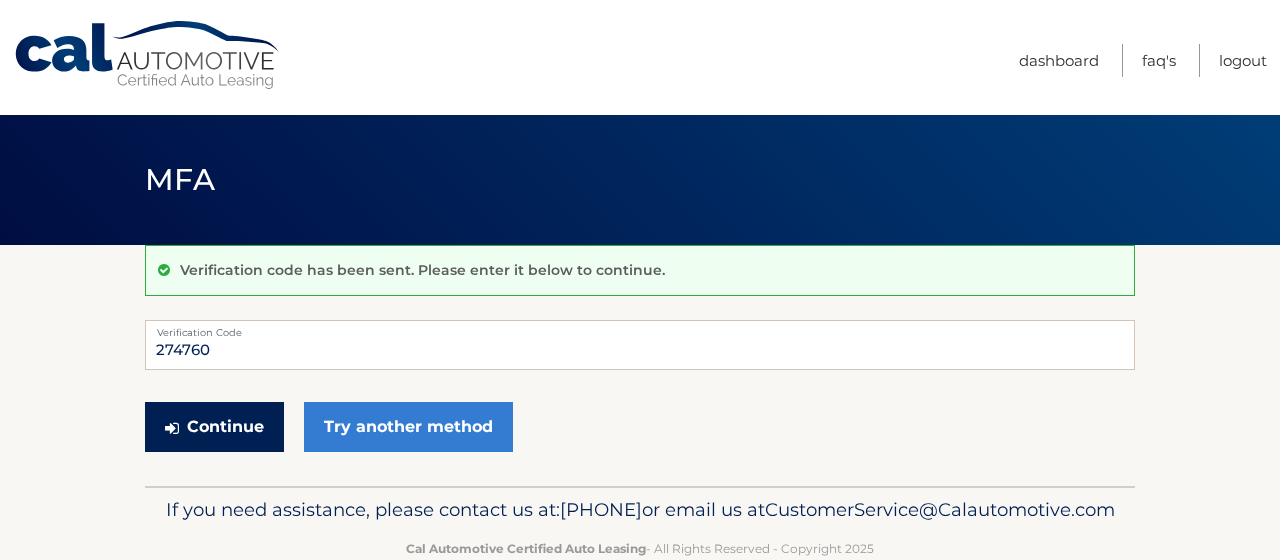 click on "Continue" at bounding box center (214, 427) 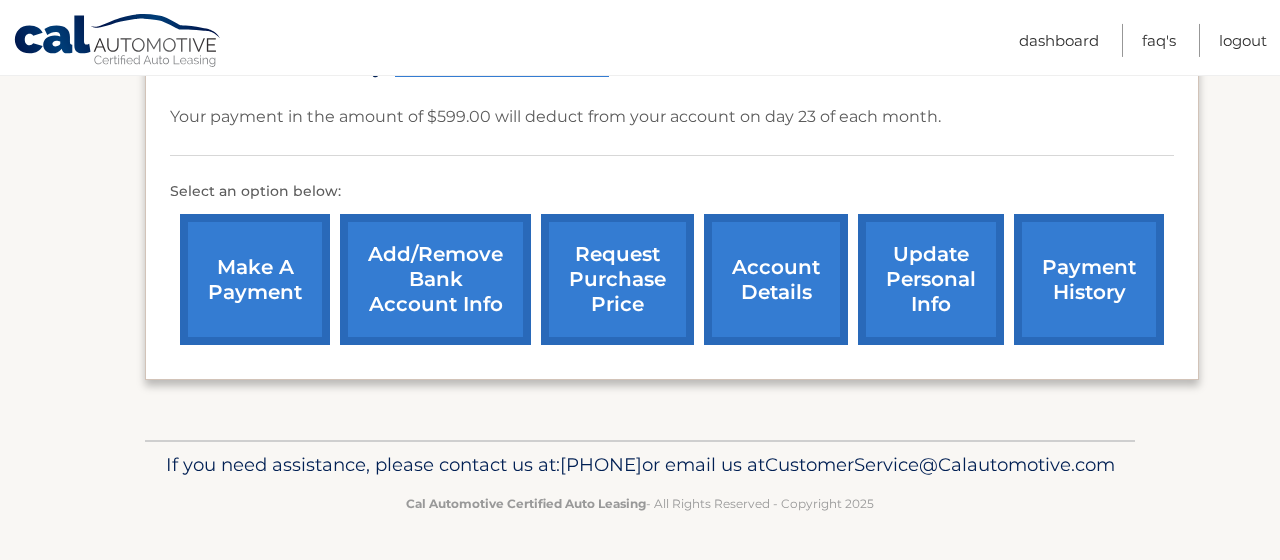 scroll, scrollTop: 749, scrollLeft: 0, axis: vertical 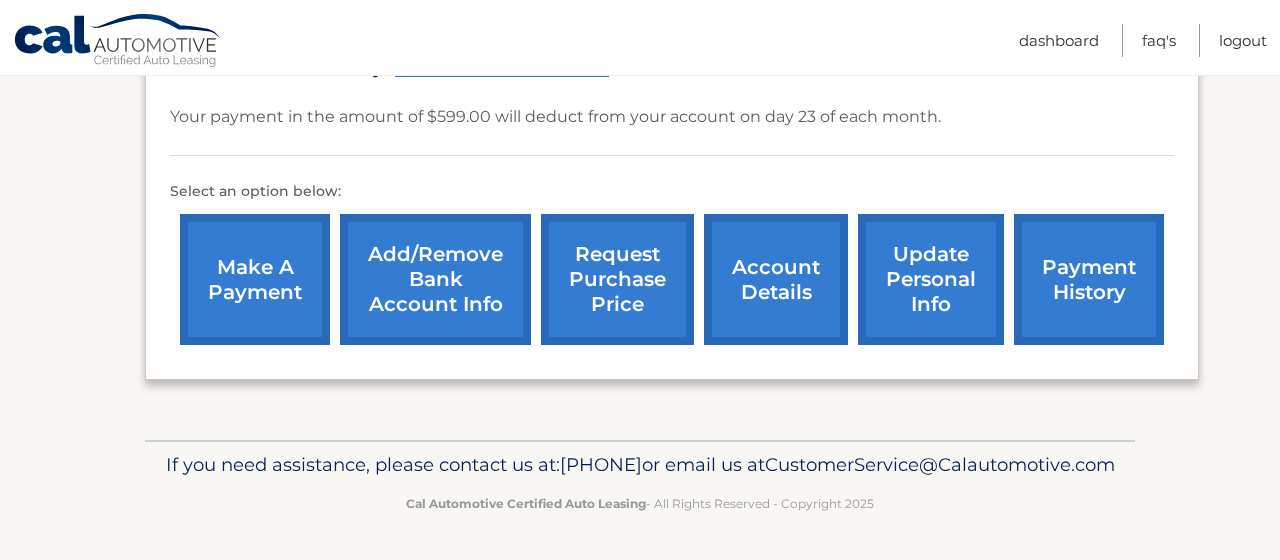 click on "request purchase price" at bounding box center (617, 279) 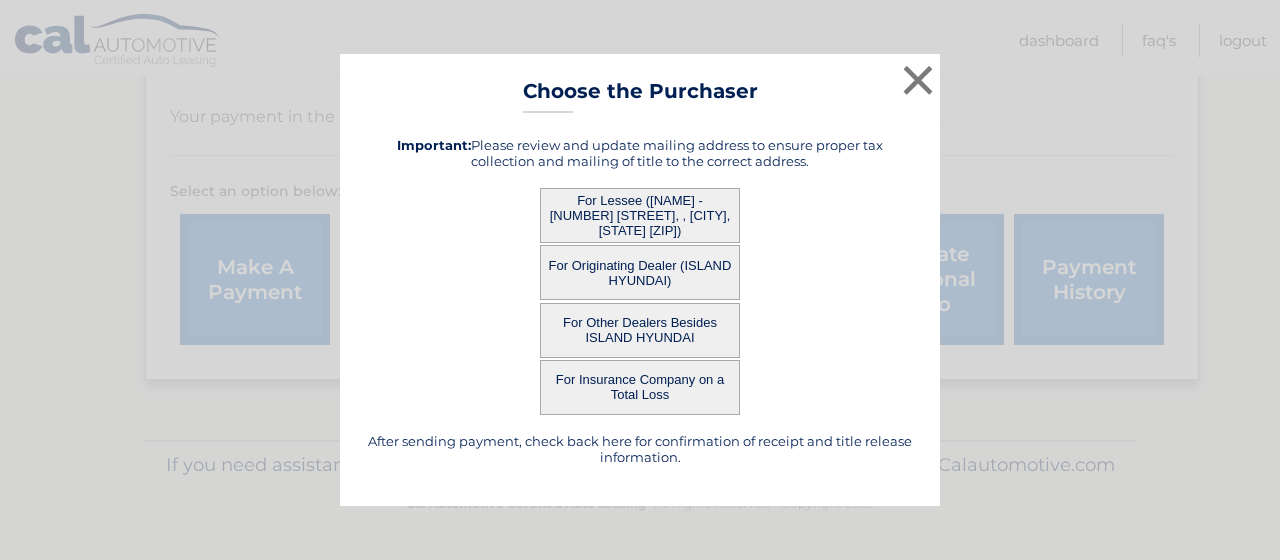 click on "For Lessee ([NAME] - [NUMBER] [STREET], , [CITY], [STATE] [ZIP])" at bounding box center [640, 215] 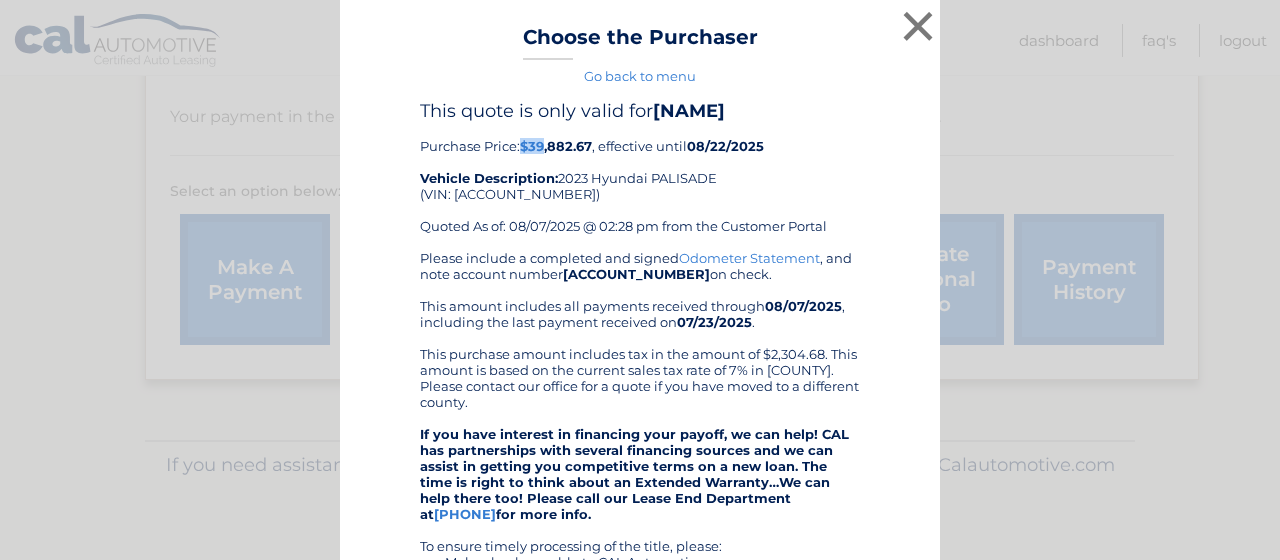 drag, startPoint x: 524, startPoint y: 165, endPoint x: 548, endPoint y: 167, distance: 24.083189 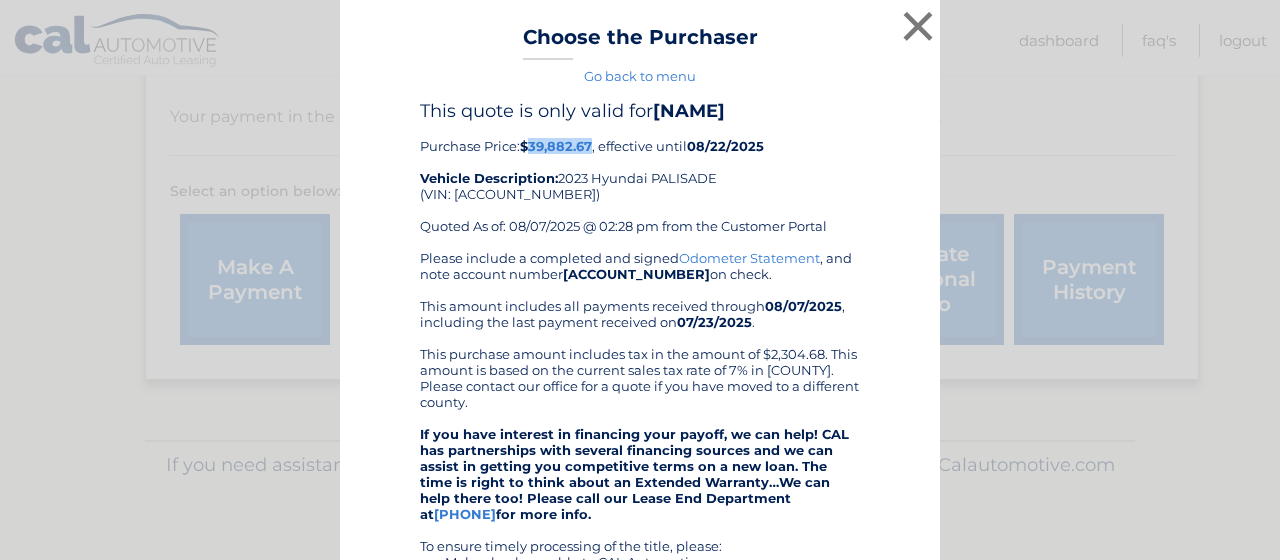 drag, startPoint x: 531, startPoint y: 168, endPoint x: 593, endPoint y: 164, distance: 62.1289 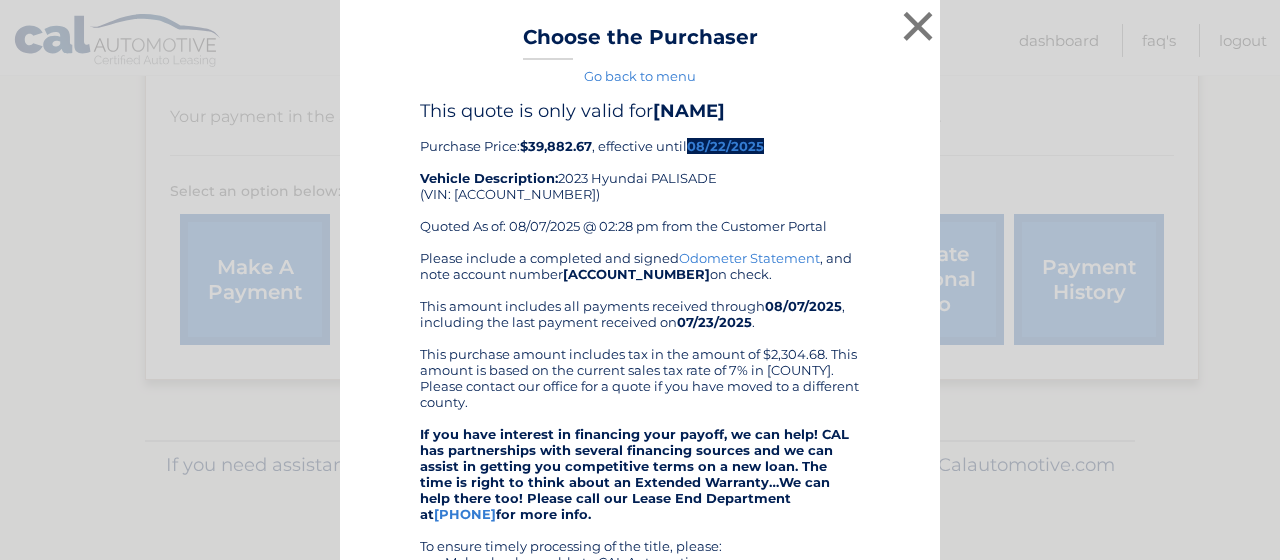 drag, startPoint x: 703, startPoint y: 166, endPoint x: 767, endPoint y: 165, distance: 64.00781 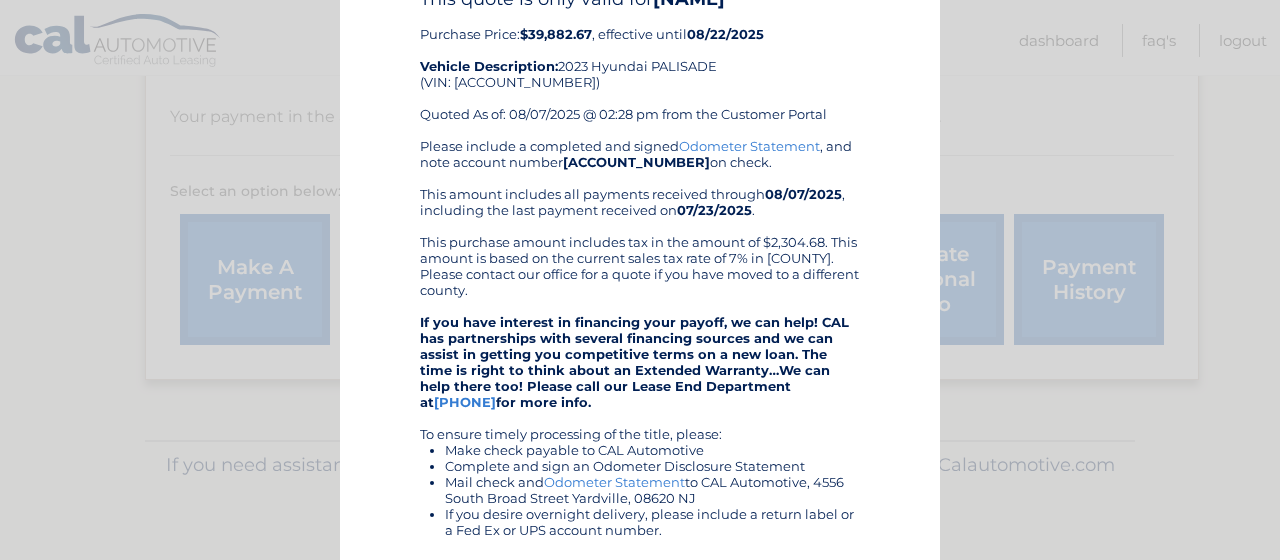 scroll, scrollTop: 192, scrollLeft: 0, axis: vertical 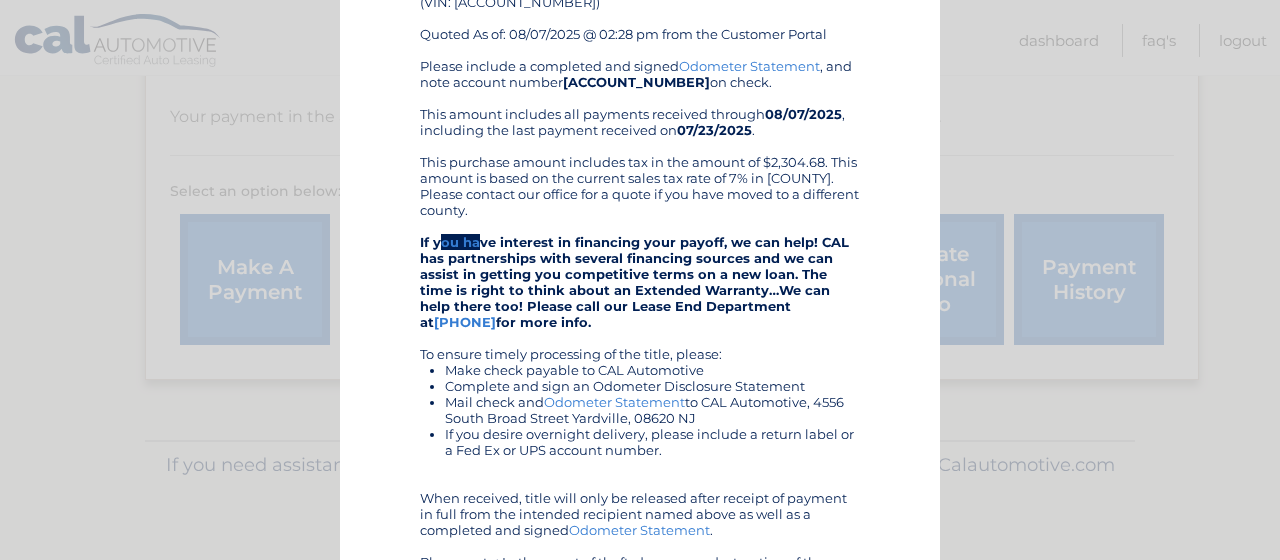 drag, startPoint x: 443, startPoint y: 263, endPoint x: 476, endPoint y: 269, distance: 33.54102 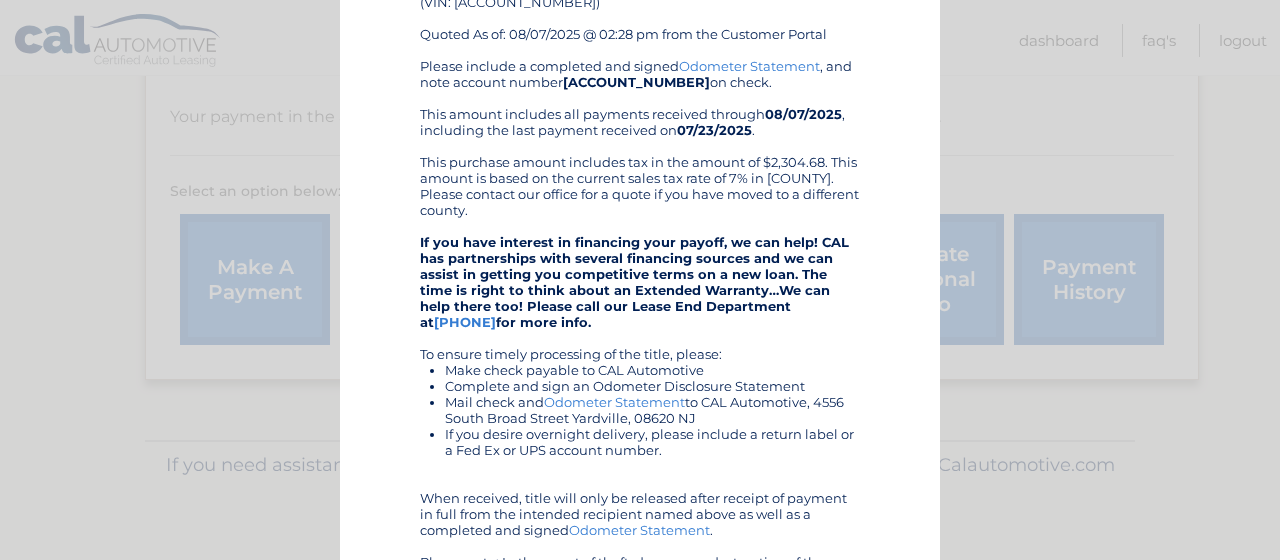 click on "If you have interest in financing your payoff, we can help!  CAL has partnerships with several financing sources and we can assist in getting you competitive terms on a new loan.  The time is right to think about an Extended Warranty…We can help there too!  Please call our Lease End Department at  609-807-3203  for more info." at bounding box center [634, 282] 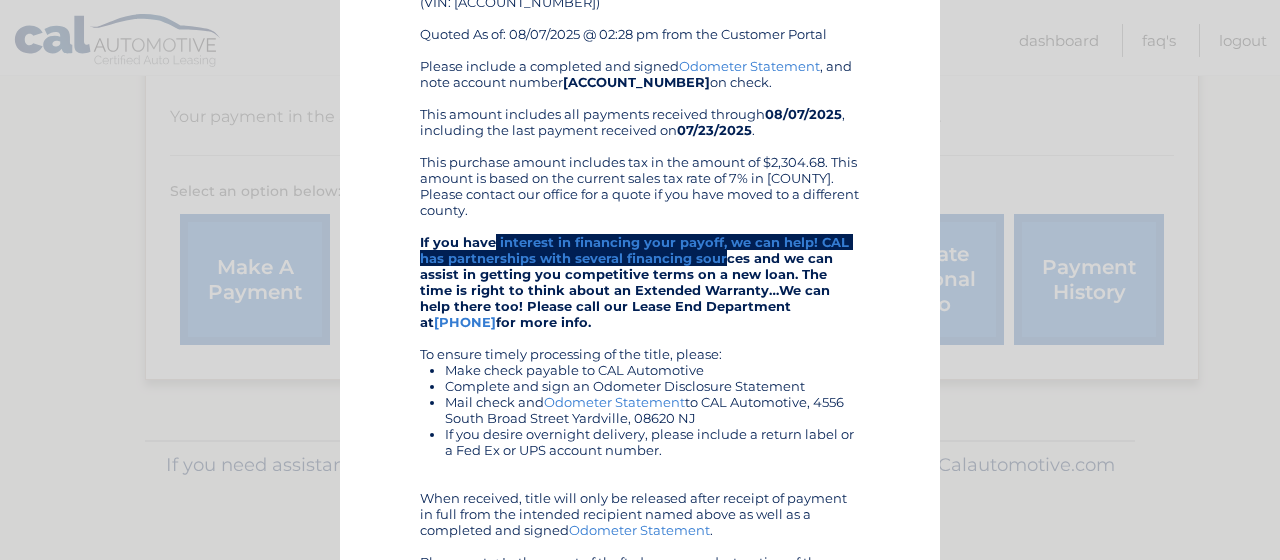 drag, startPoint x: 490, startPoint y: 262, endPoint x: 725, endPoint y: 275, distance: 235.3593 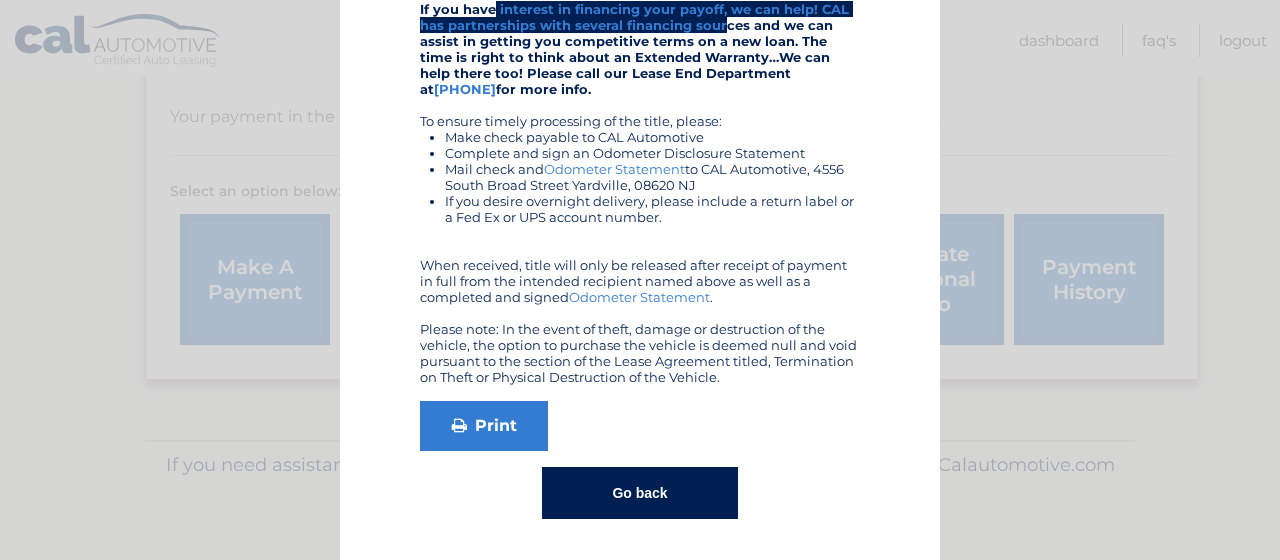 scroll, scrollTop: 448, scrollLeft: 0, axis: vertical 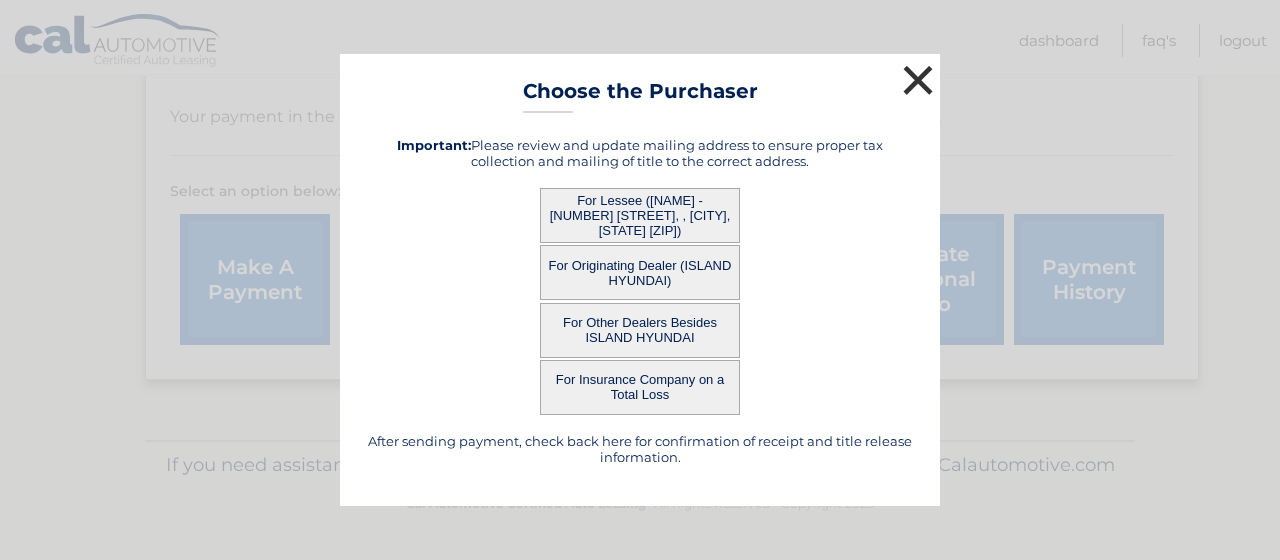 click on "×" at bounding box center [918, 80] 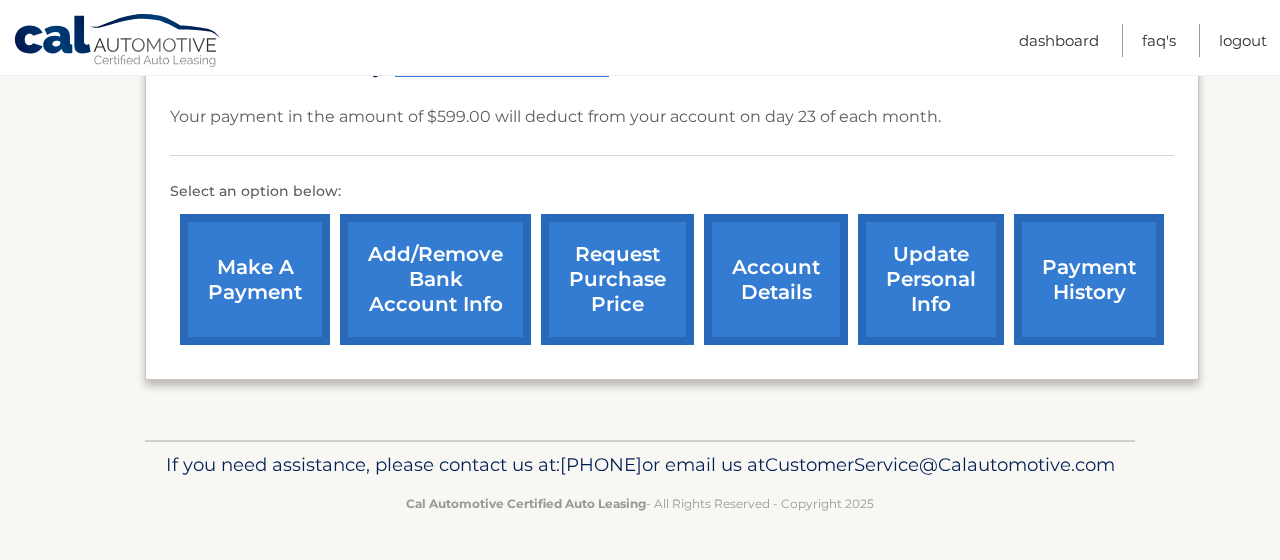 click on "payment history" at bounding box center (1089, 279) 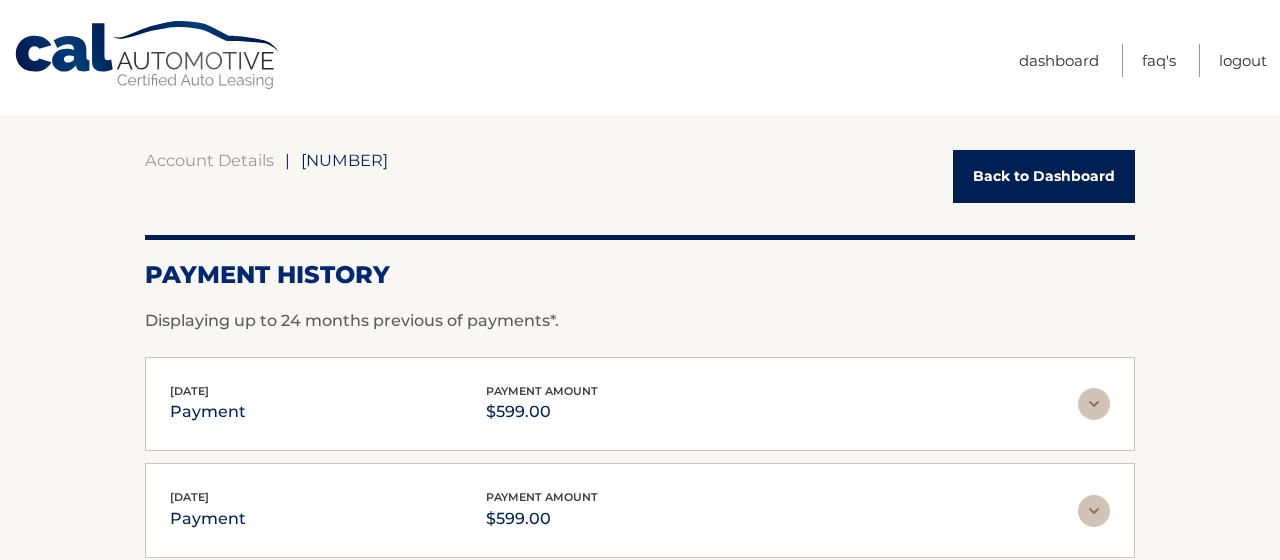 scroll, scrollTop: 0, scrollLeft: 0, axis: both 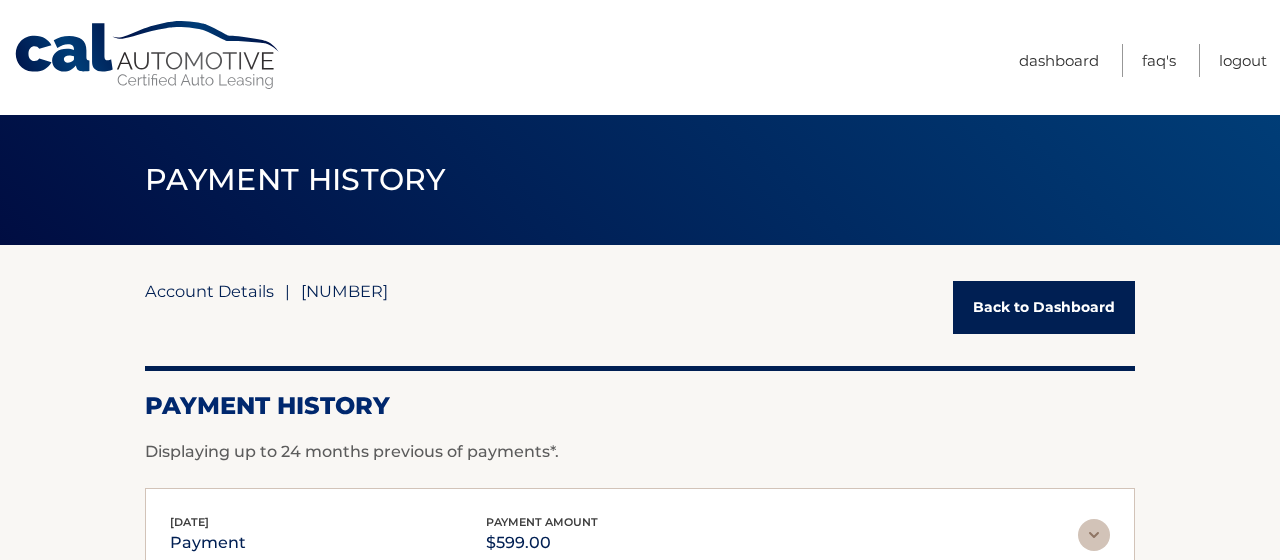 click on "Account Details" at bounding box center (209, 291) 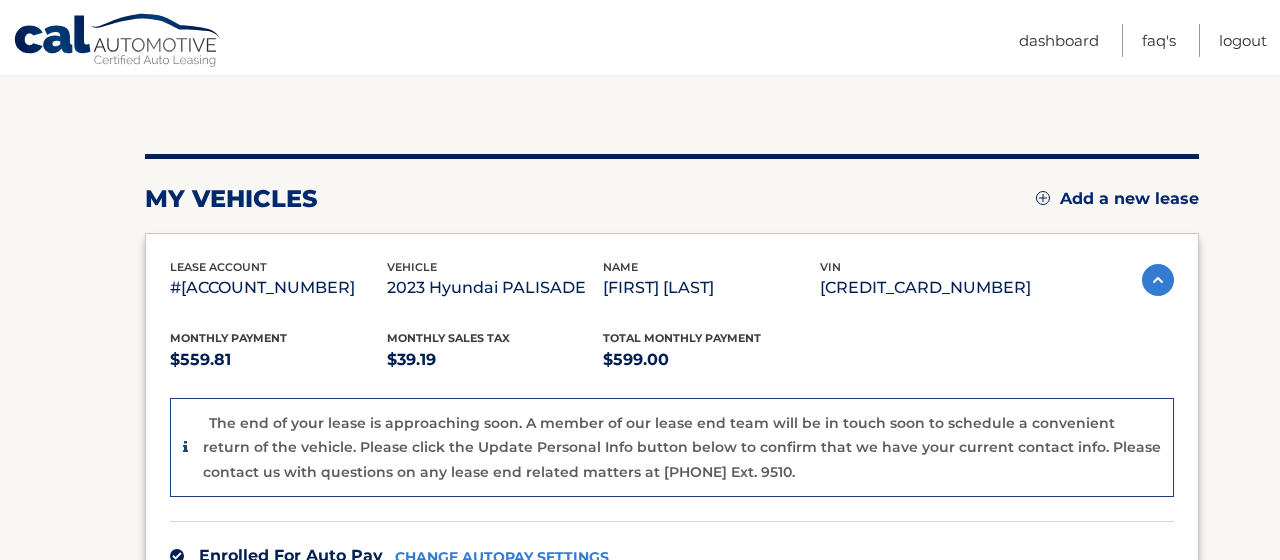 scroll, scrollTop: 212, scrollLeft: 0, axis: vertical 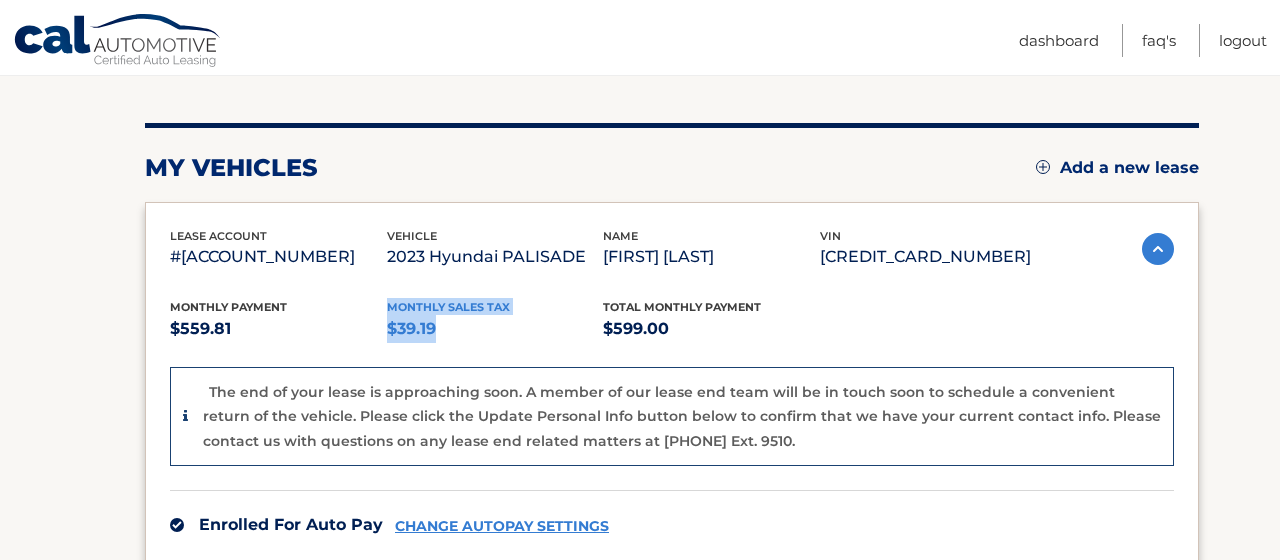 drag, startPoint x: 429, startPoint y: 331, endPoint x: 373, endPoint y: 335, distance: 56.142673 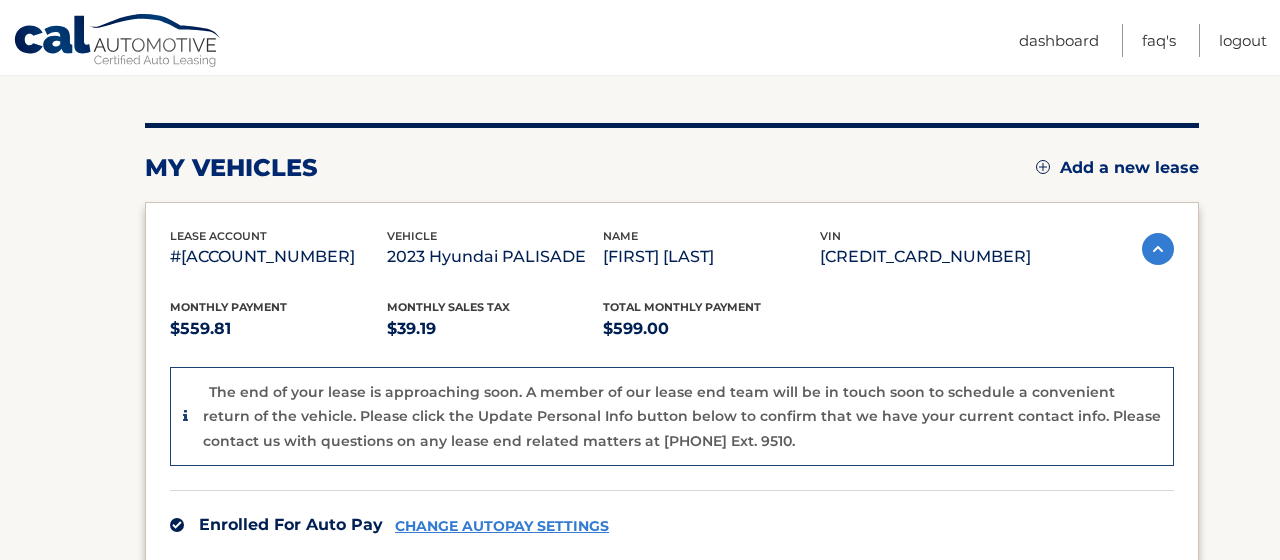 click on "lease account
#[ACCOUNT_NUMBER]
vehicle
2023 Hyundai PALISADE
name
[FIRST] [LAST]
vin
[VEHICLE_IDENTIFICATION_NUMBER]" at bounding box center (640, 464) 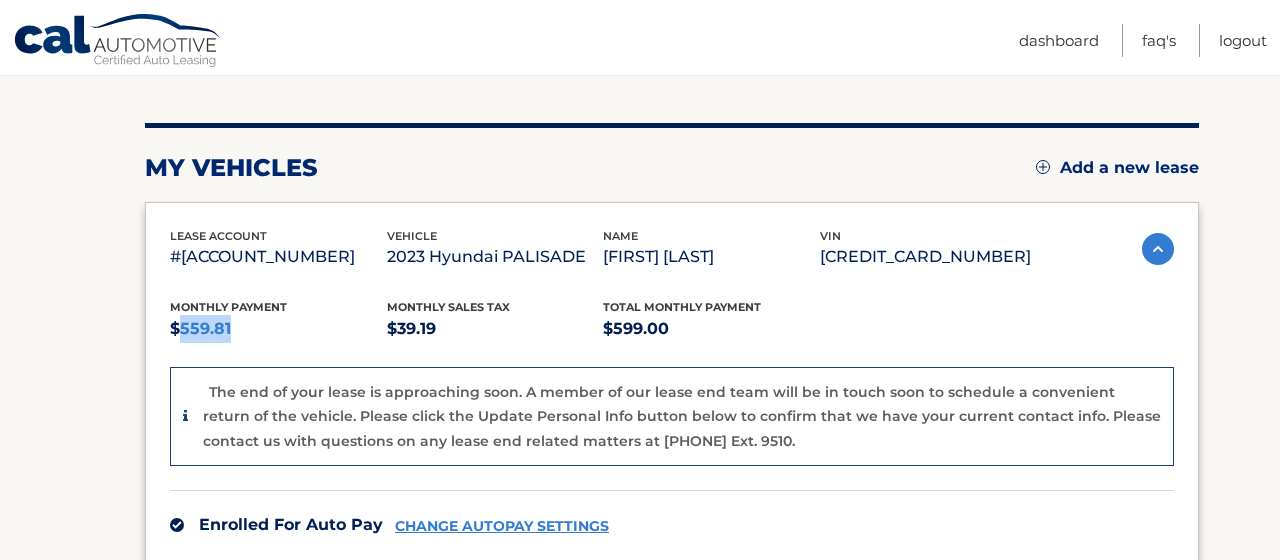drag, startPoint x: 179, startPoint y: 327, endPoint x: 229, endPoint y: 329, distance: 50.039986 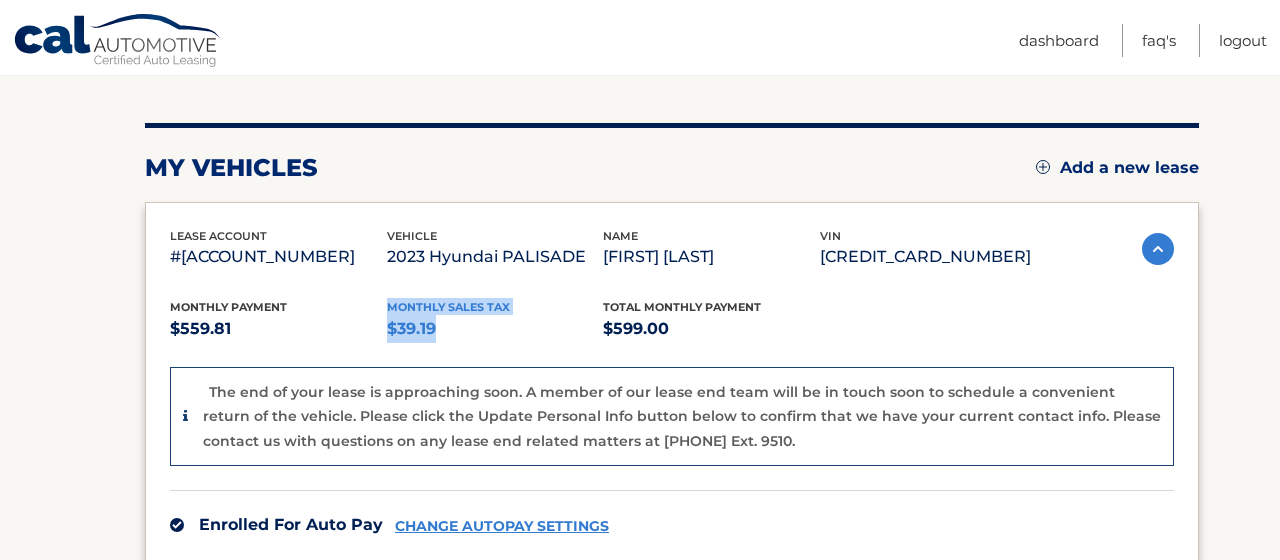 drag, startPoint x: 372, startPoint y: 330, endPoint x: 428, endPoint y: 330, distance: 56 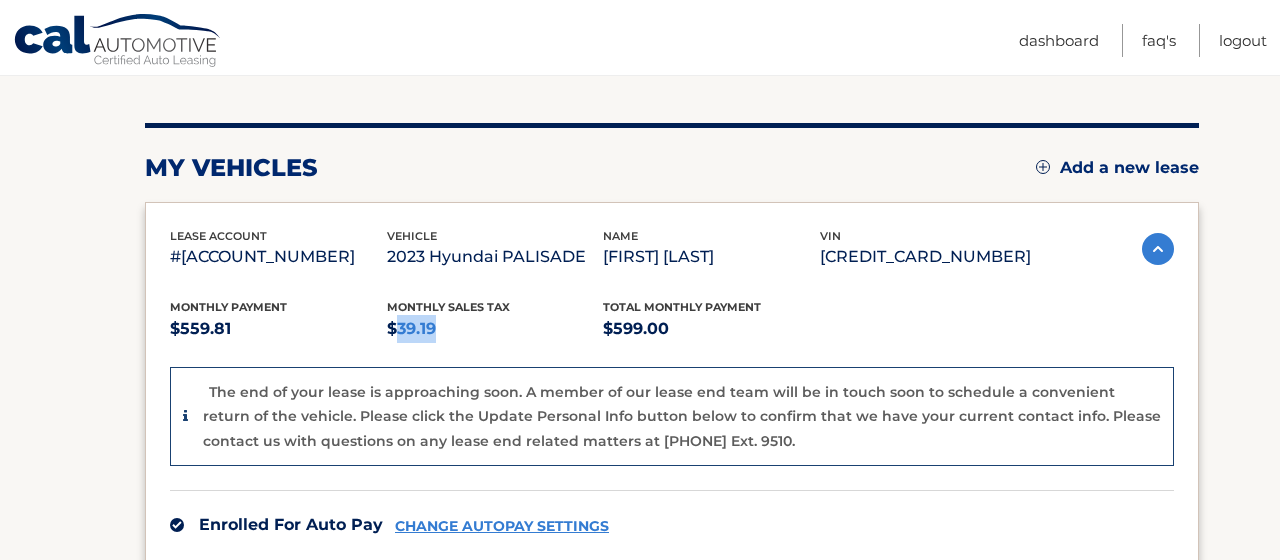 drag, startPoint x: 421, startPoint y: 330, endPoint x: 386, endPoint y: 328, distance: 35.057095 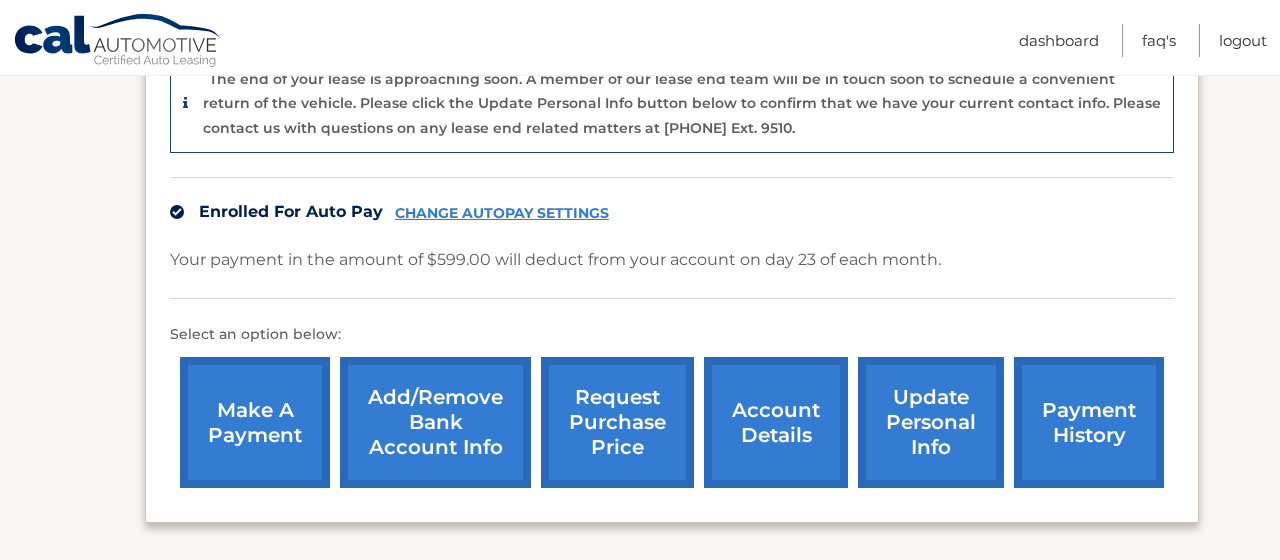 scroll, scrollTop: 530, scrollLeft: 0, axis: vertical 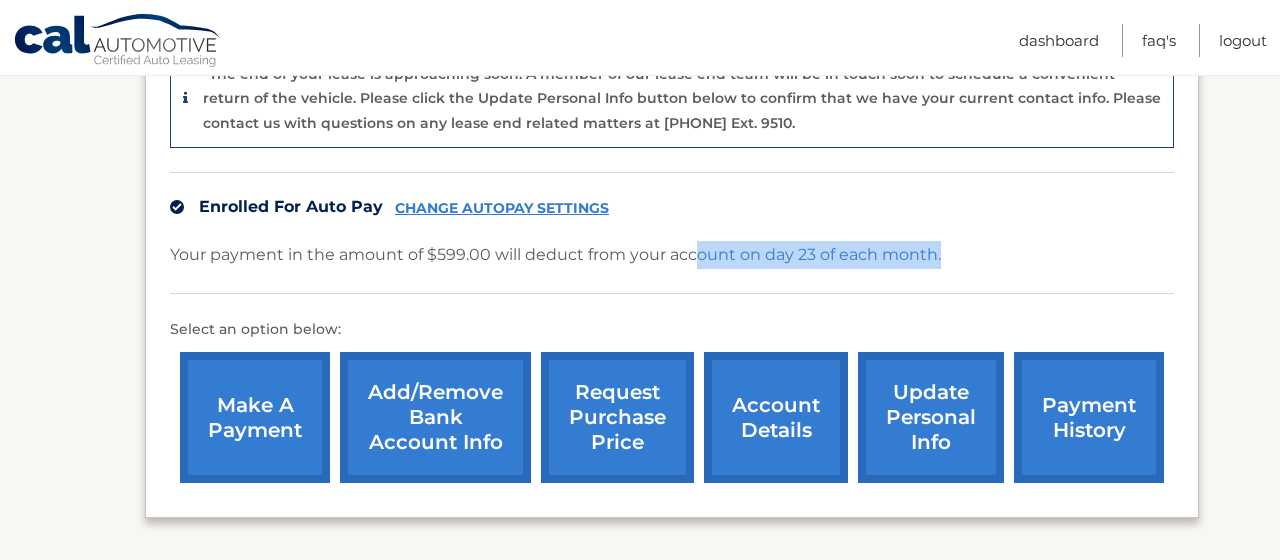 drag, startPoint x: 698, startPoint y: 257, endPoint x: 968, endPoint y: 248, distance: 270.14996 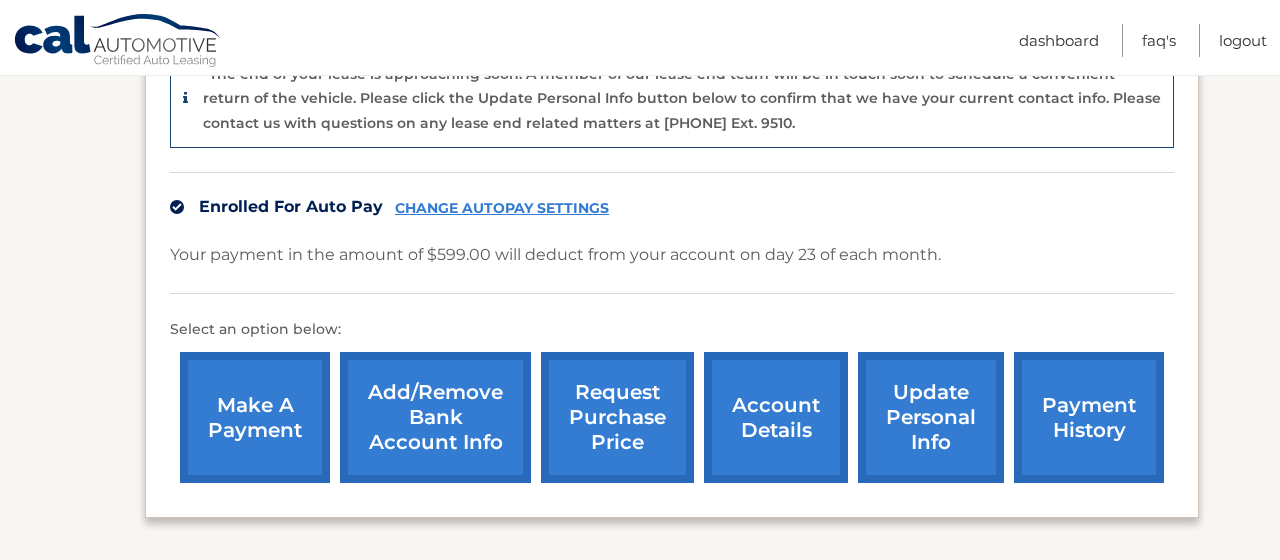 click on "my vehicles
Add a new lease
lease account
#44455534056
vehicle
2023 Hyundai PALISADE
name
ANA CLAUDIA GOMES
vin
KM8R7DGE6PU510735" at bounding box center [640, 146] 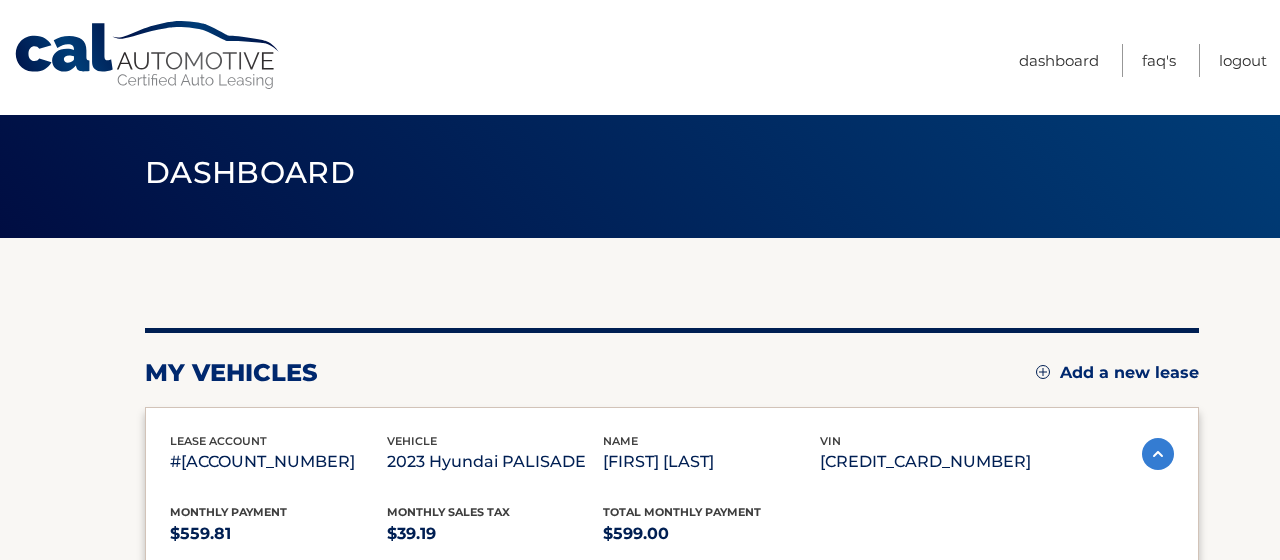 scroll, scrollTop: 0, scrollLeft: 0, axis: both 